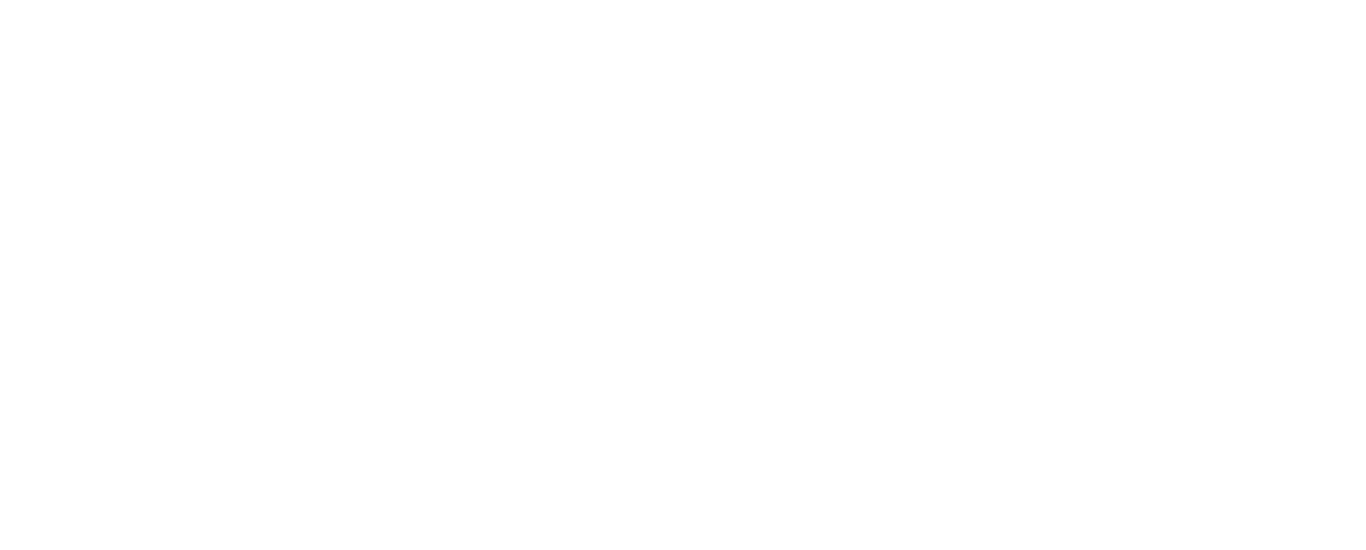 scroll, scrollTop: 0, scrollLeft: 0, axis: both 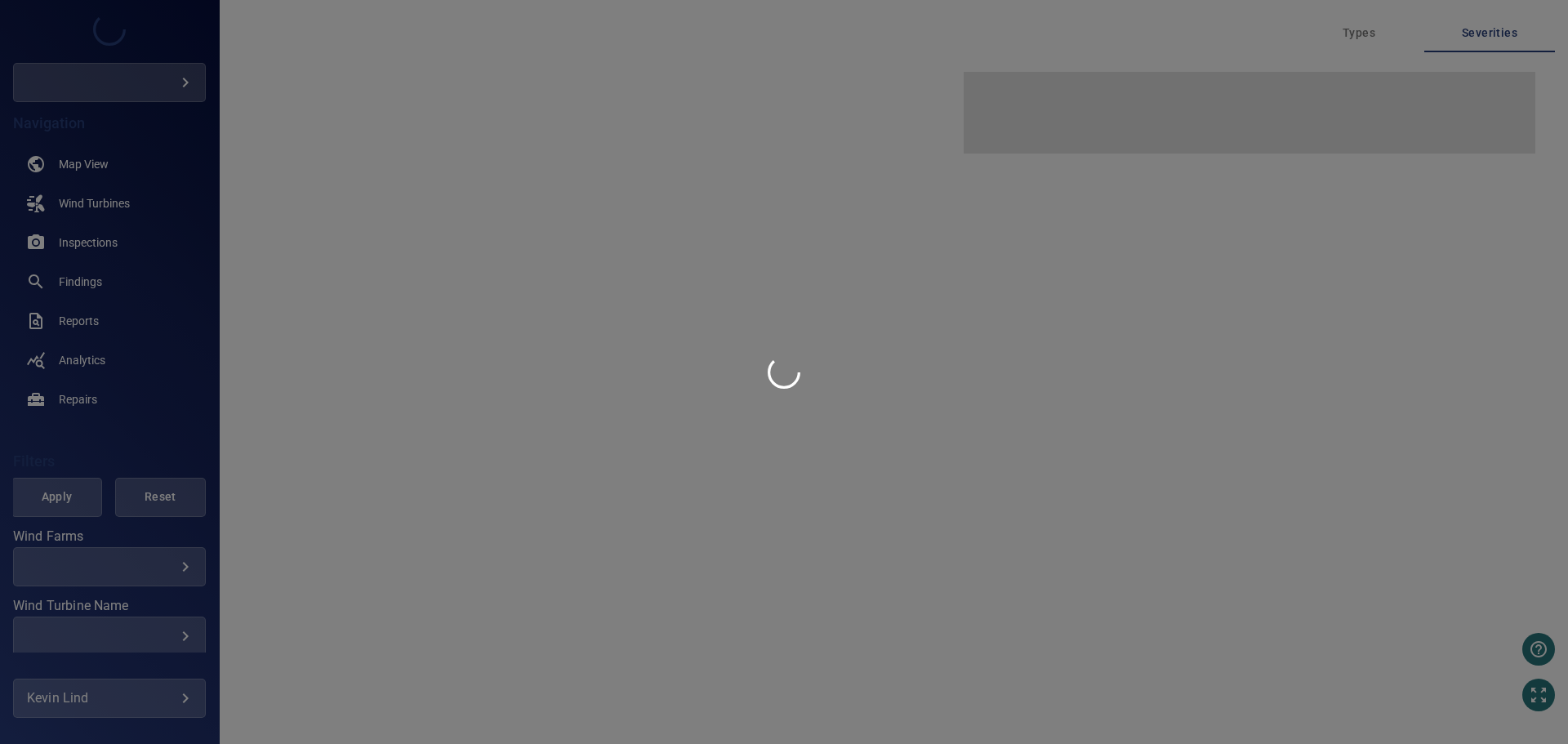 type on "****" 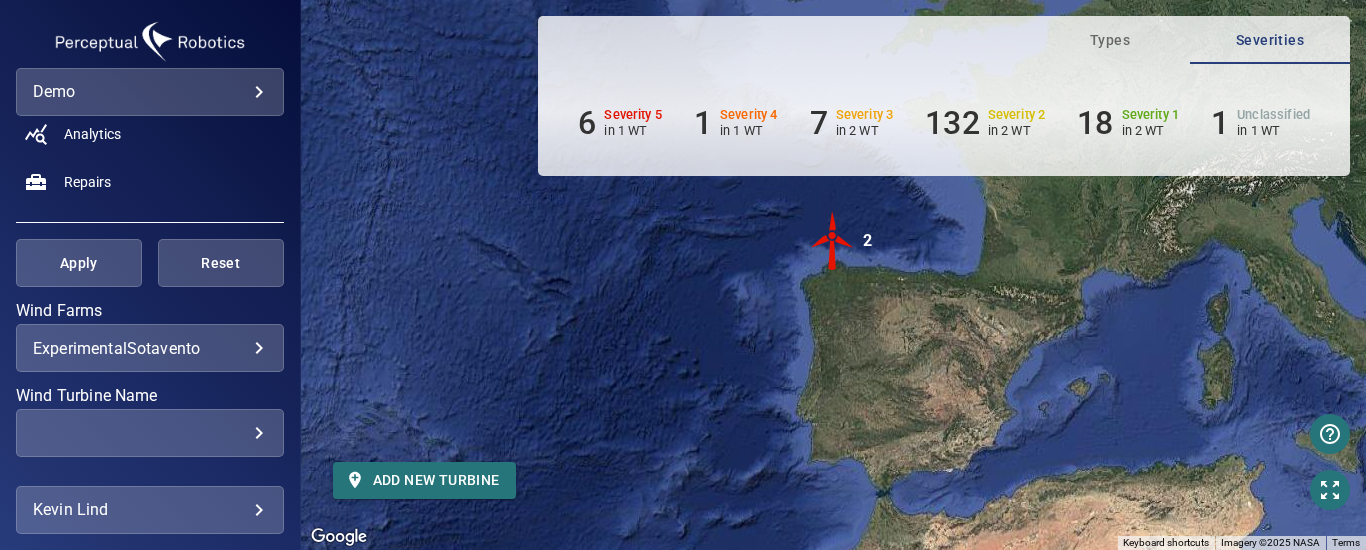 scroll, scrollTop: 300, scrollLeft: 0, axis: vertical 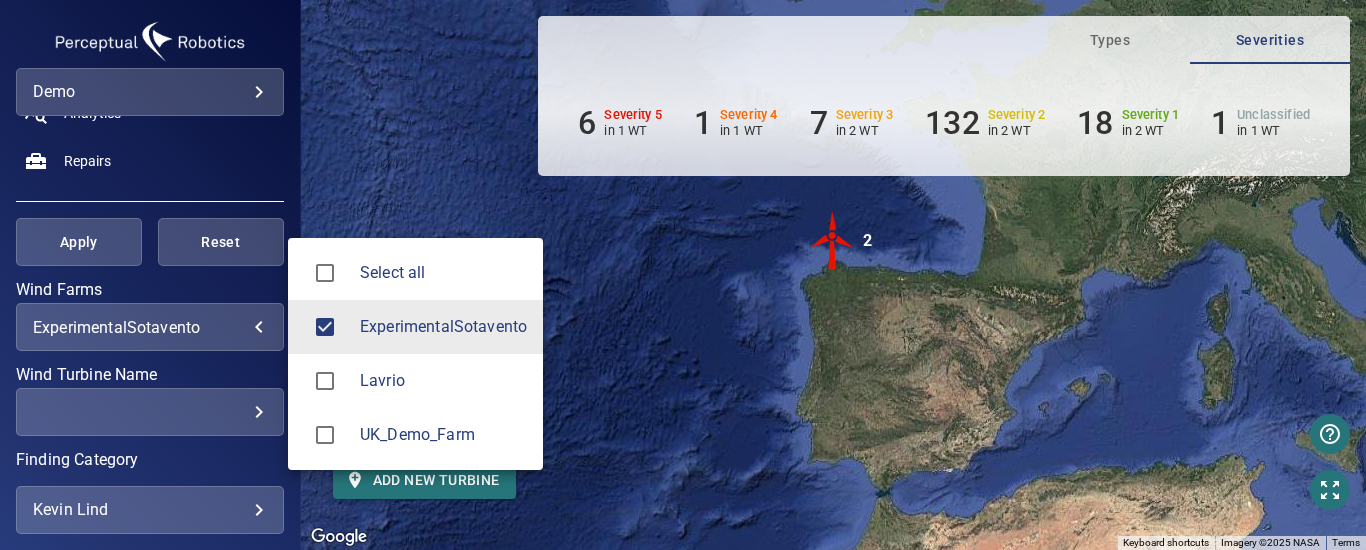 click on "**********" at bounding box center [683, 275] 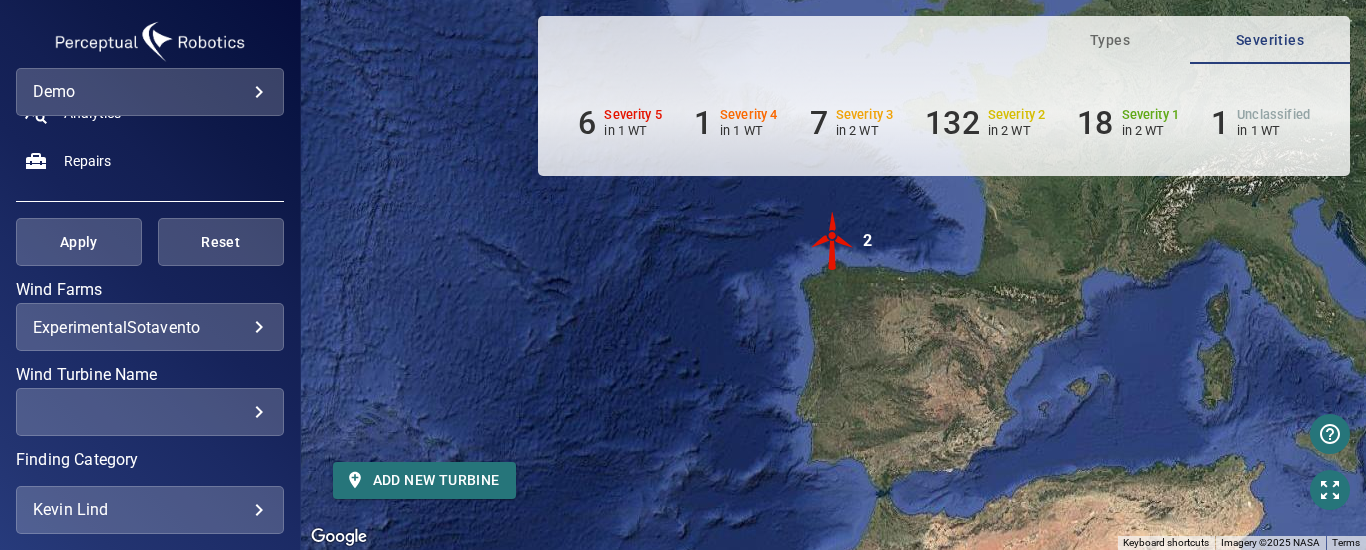 click on "​ ​" at bounding box center [150, 412] 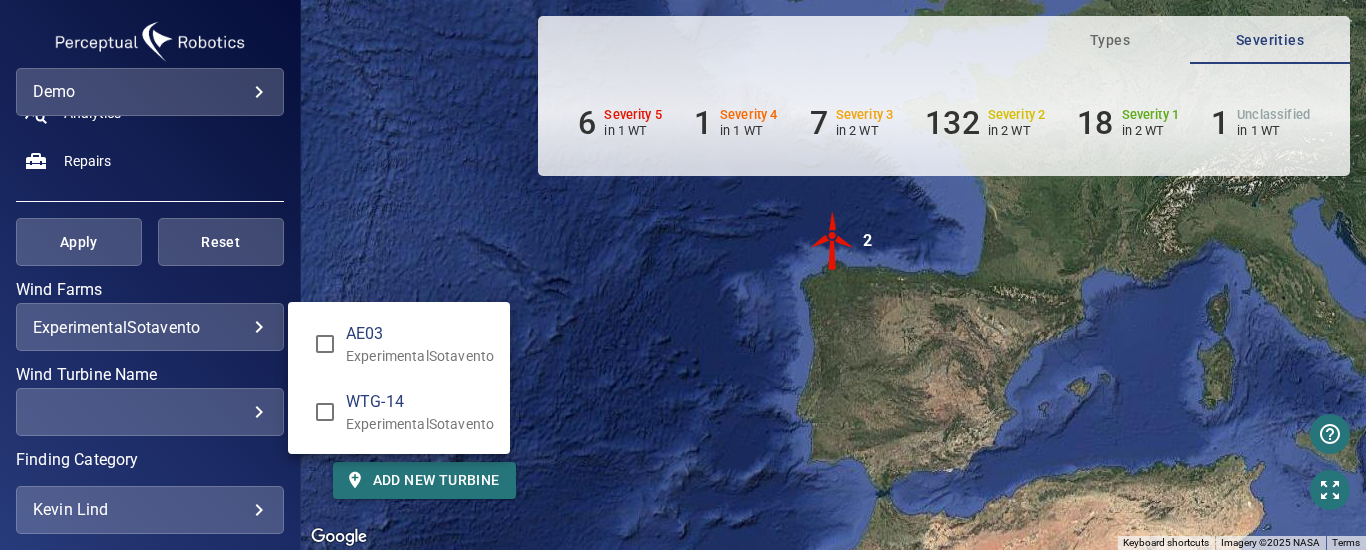 click at bounding box center (683, 275) 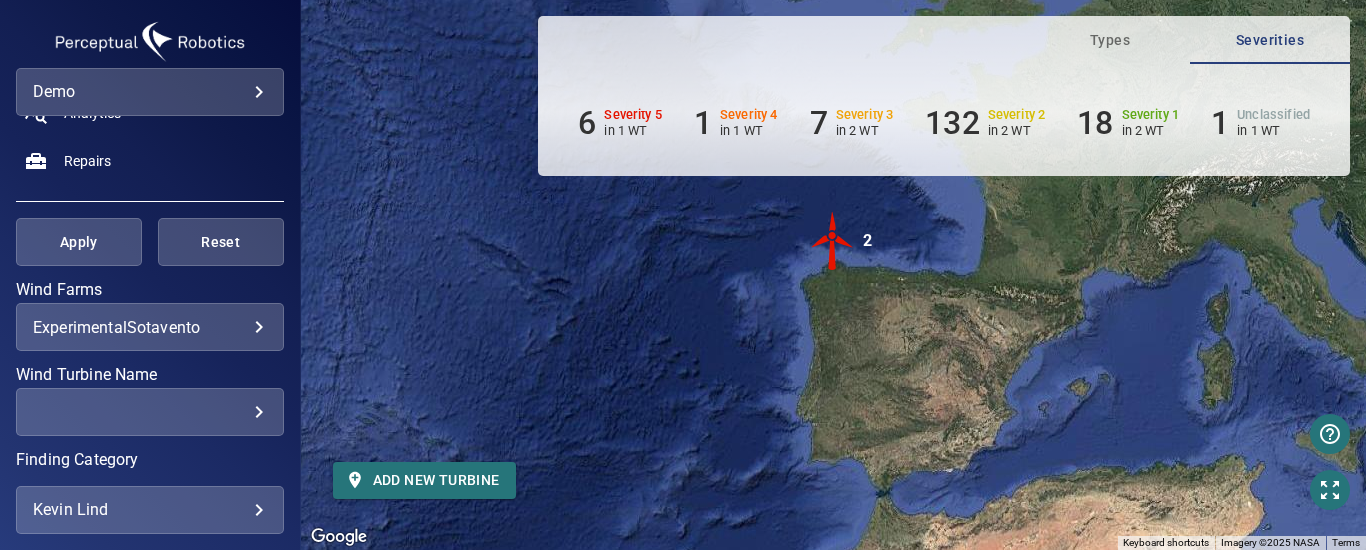 click on "​" at bounding box center (150, 497) 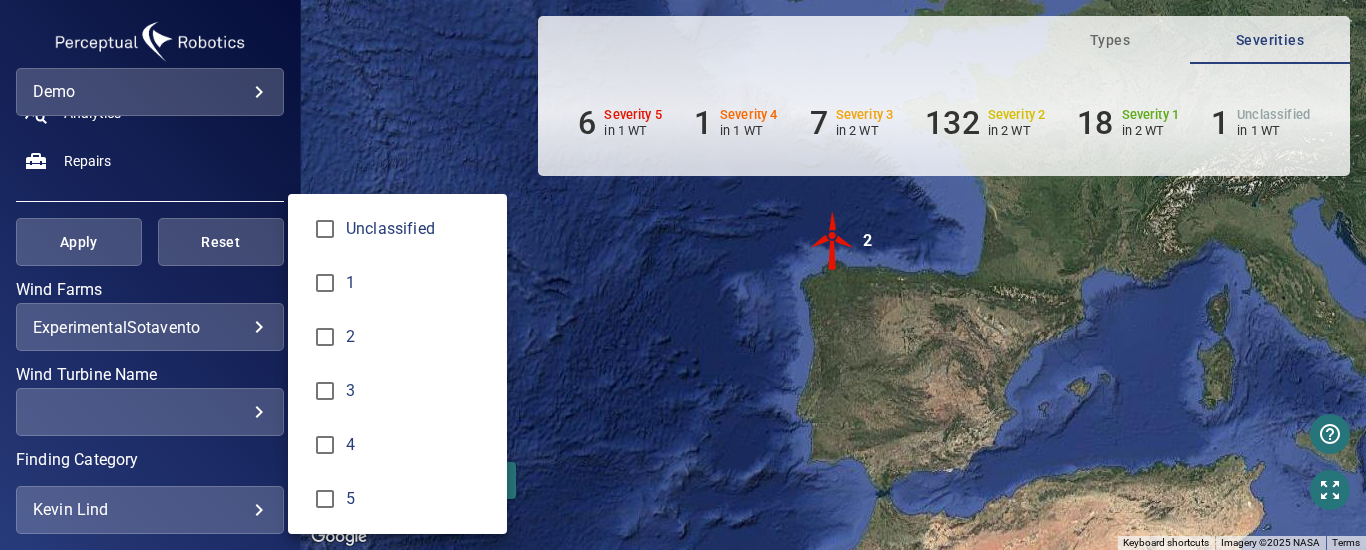 click at bounding box center [683, 275] 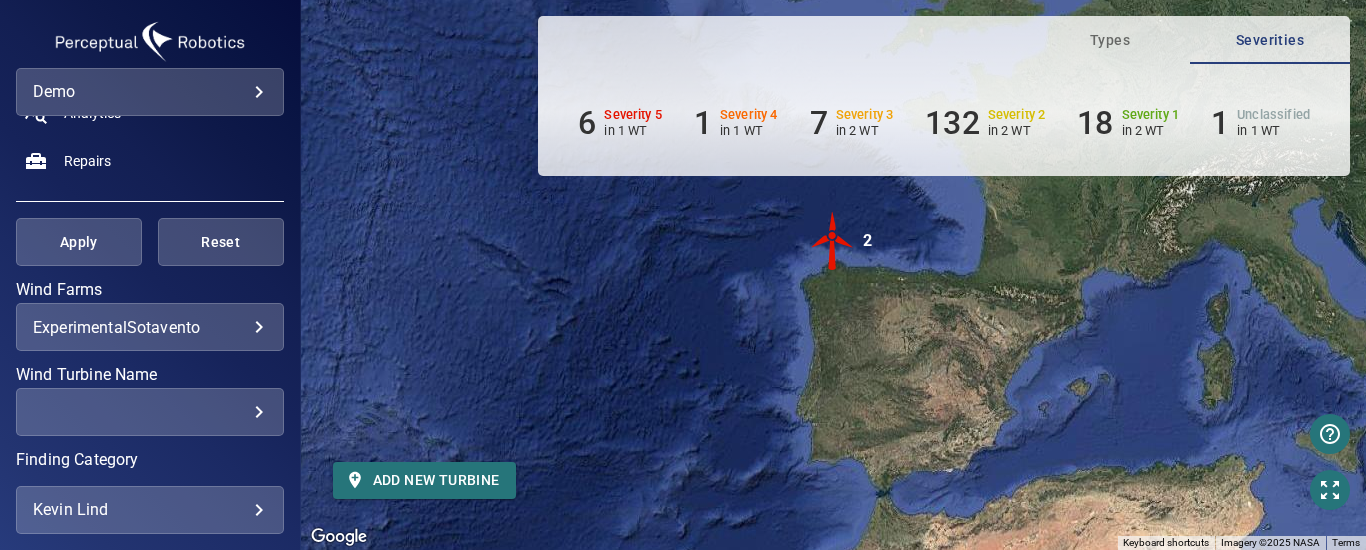 click on "​" at bounding box center [150, 412] 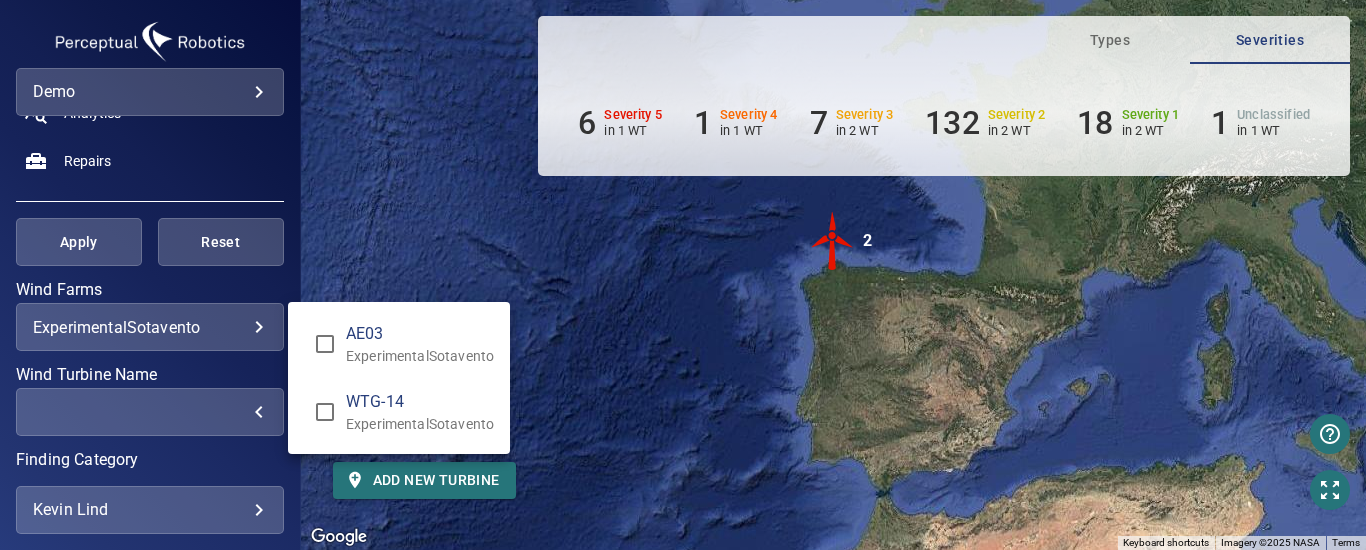 click at bounding box center [683, 275] 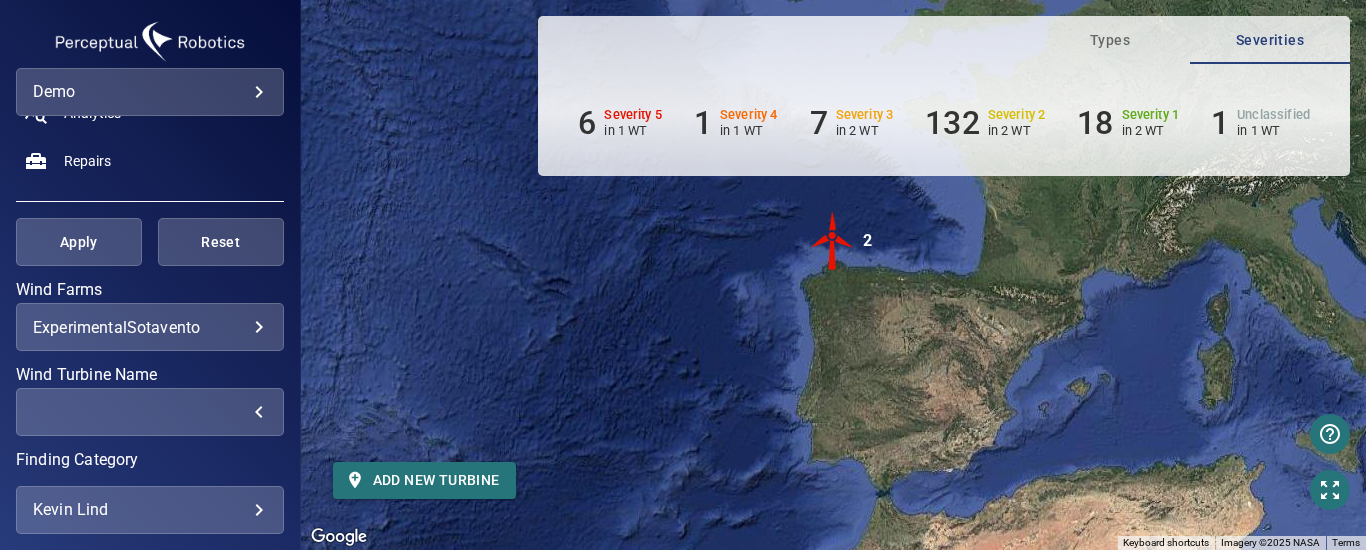 scroll, scrollTop: 401, scrollLeft: 0, axis: vertical 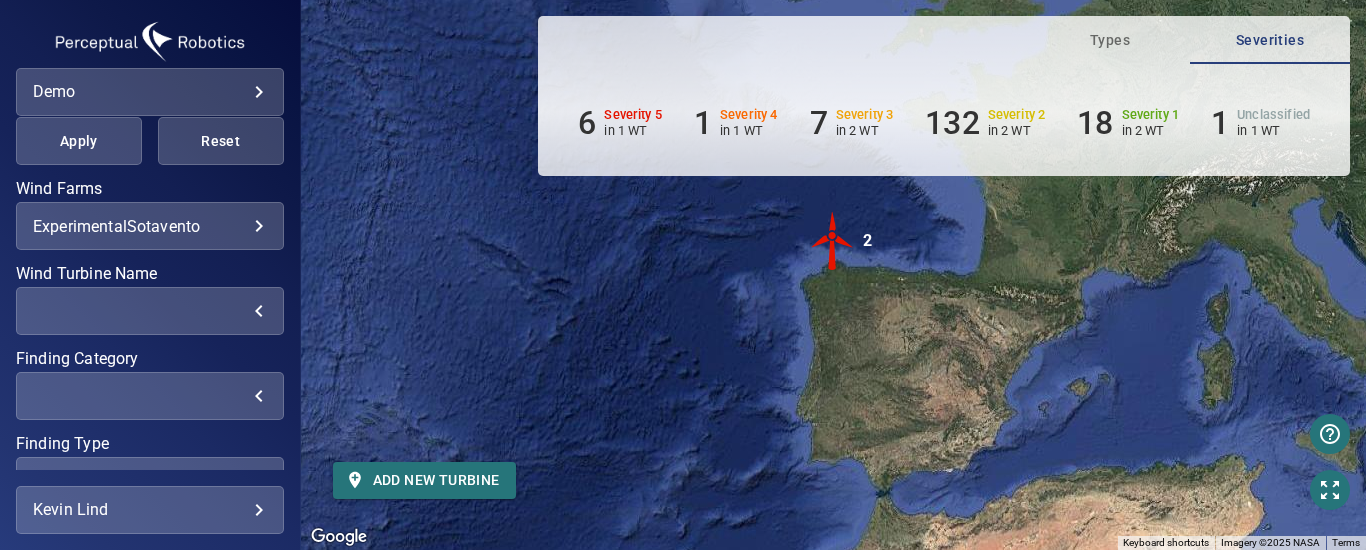click on "Show Advanced Filters" at bounding box center [166, 553] 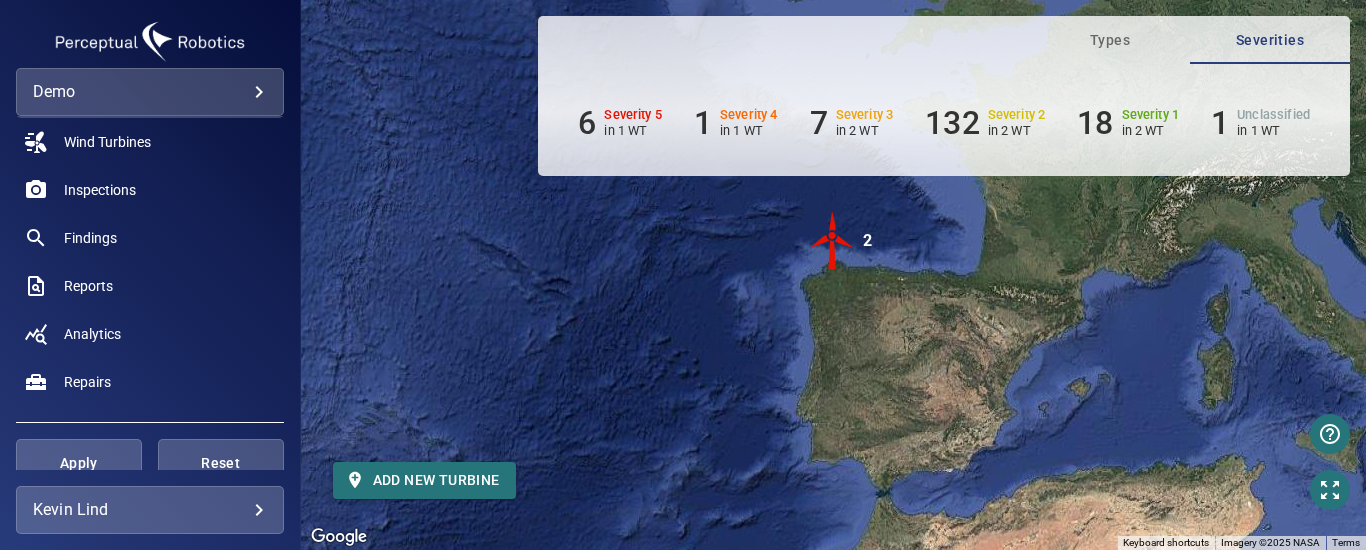 scroll, scrollTop: 0, scrollLeft: 0, axis: both 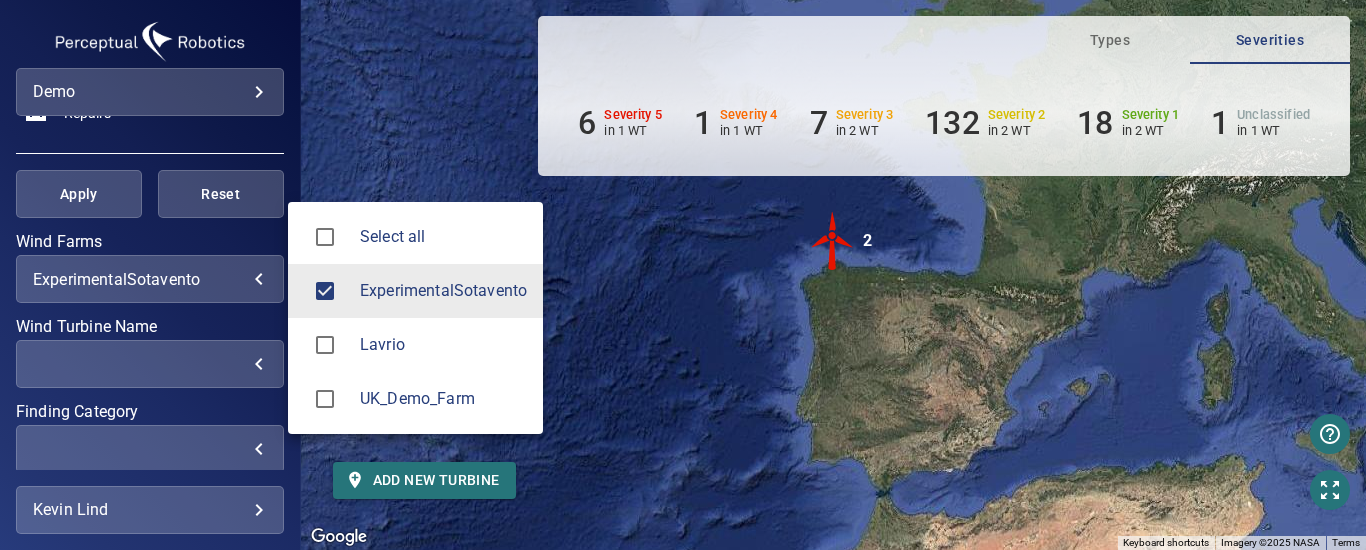 click on "**********" at bounding box center (683, 275) 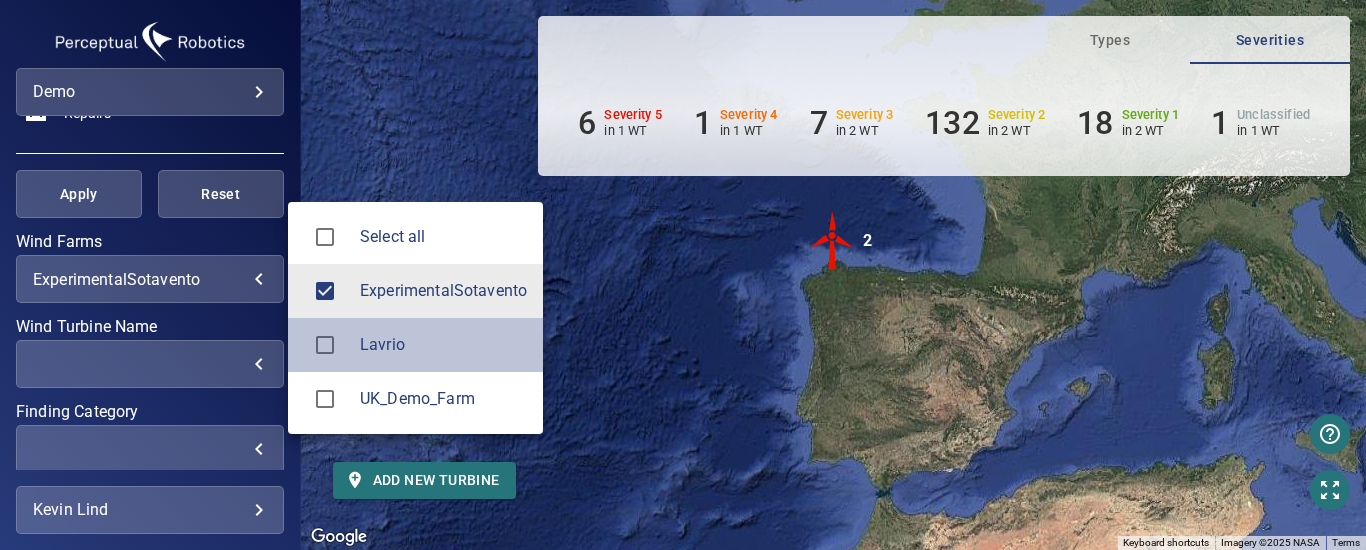 click on "Lavrio" at bounding box center (443, 345) 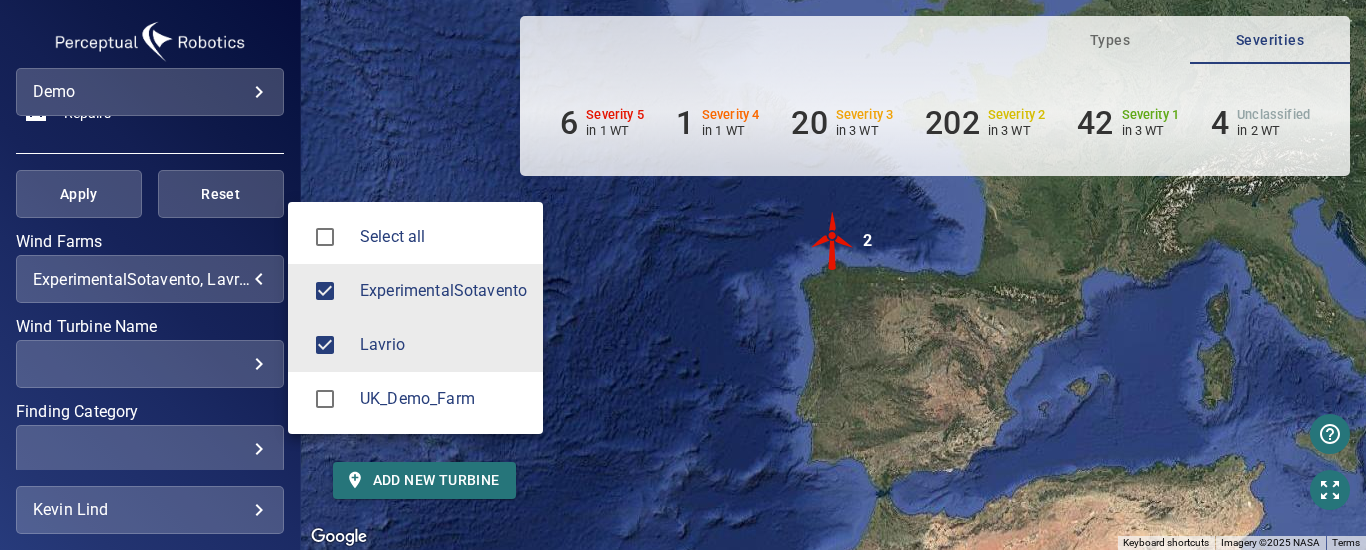 click at bounding box center [683, 275] 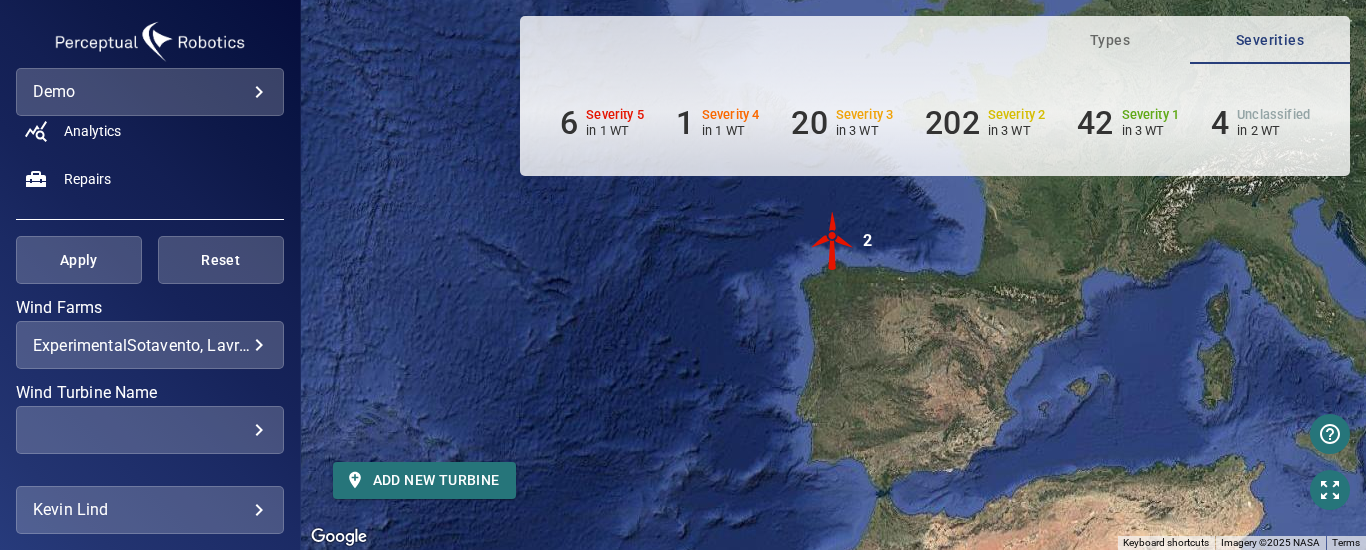 scroll, scrollTop: 200, scrollLeft: 0, axis: vertical 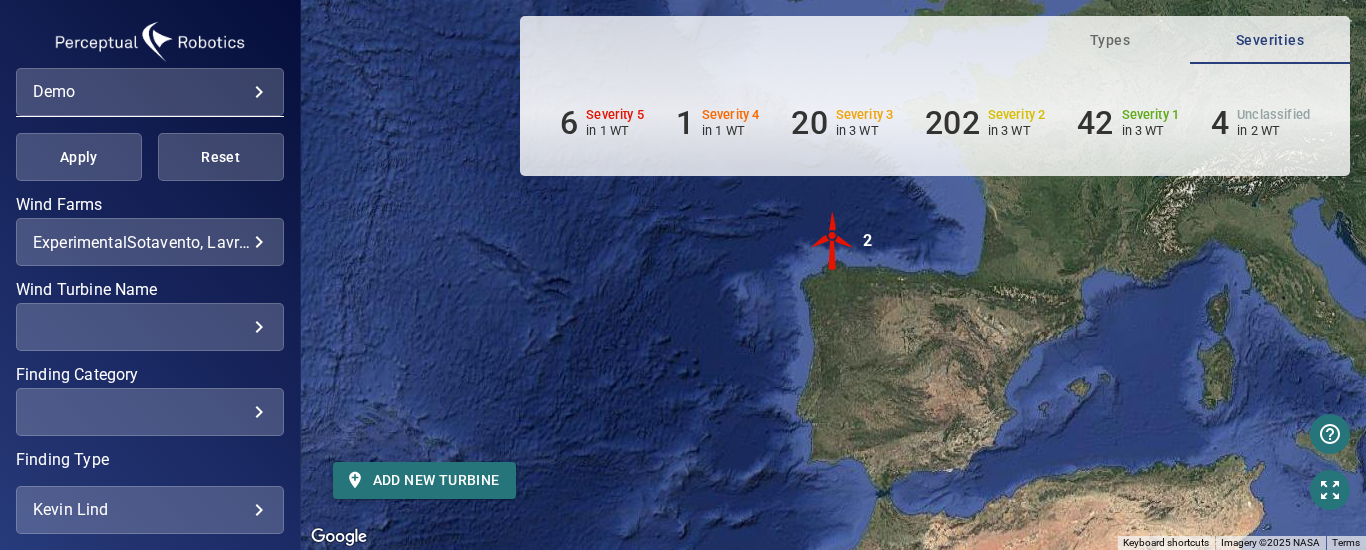 click on "**********" at bounding box center [150, 242] 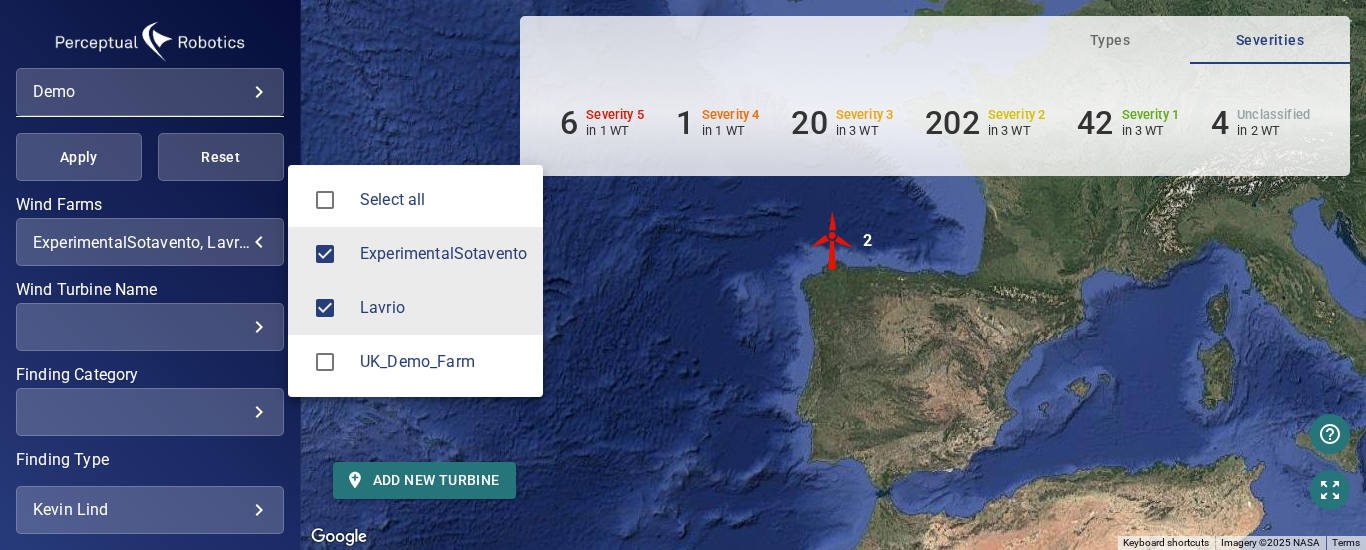 click at bounding box center [683, 275] 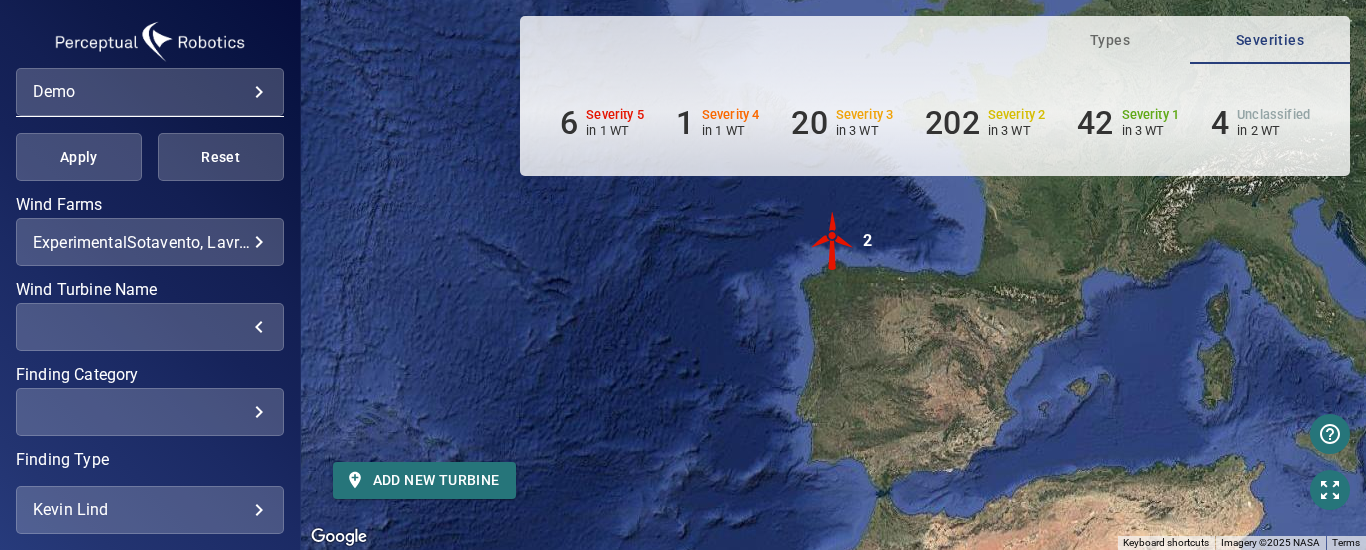 click on "​" at bounding box center (150, 327) 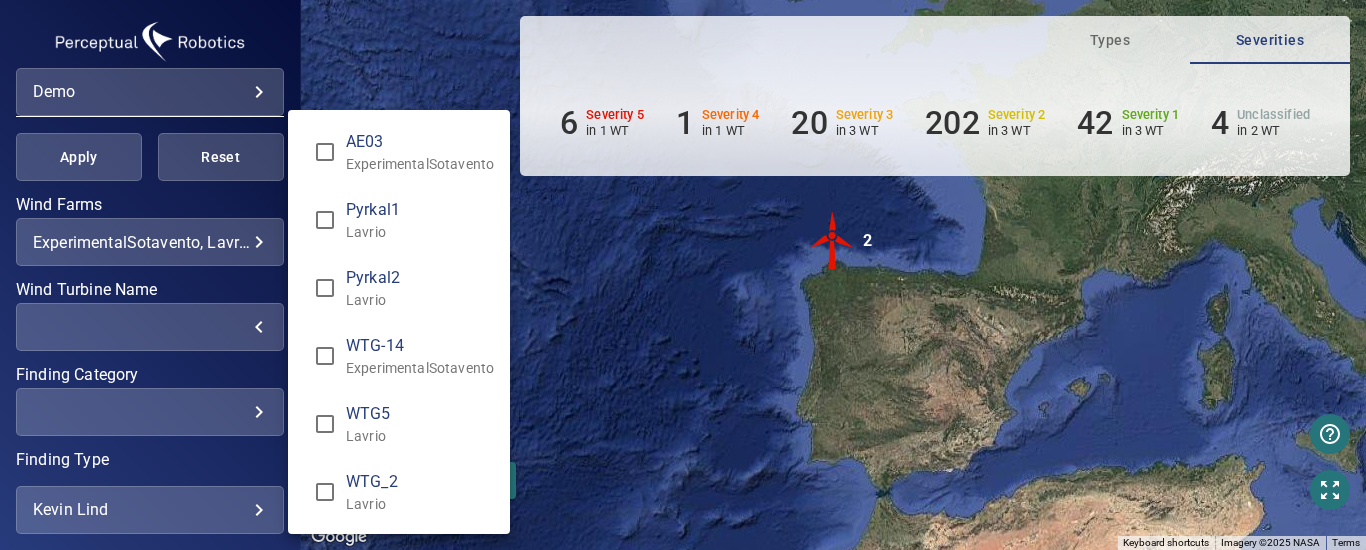 click at bounding box center [683, 275] 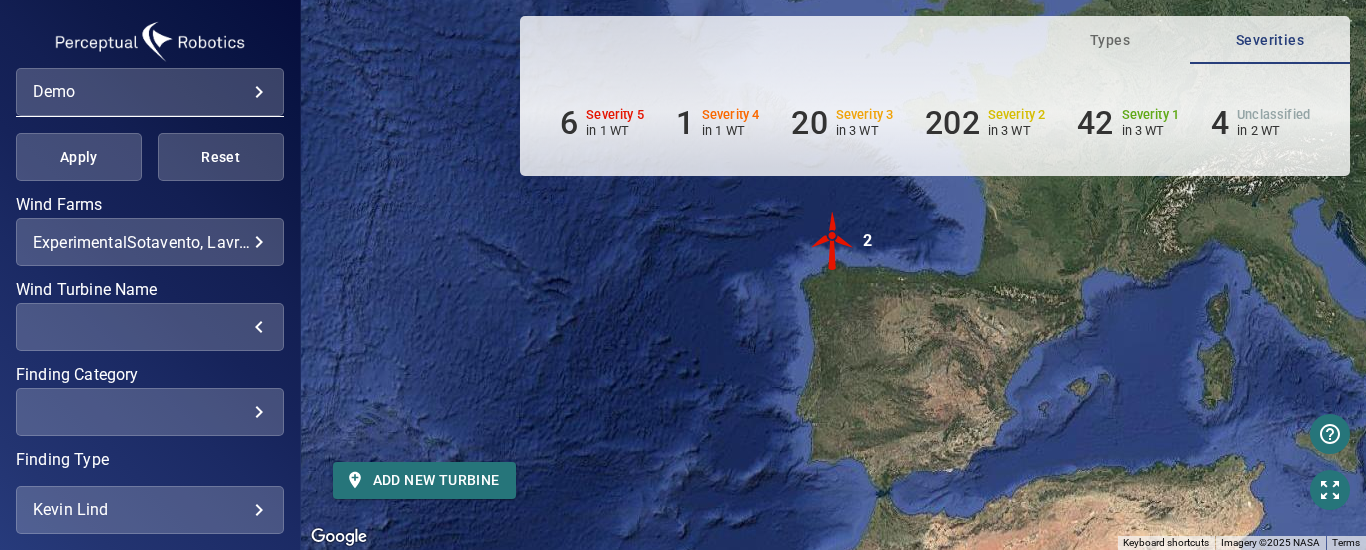 click on "​" at bounding box center (150, 412) 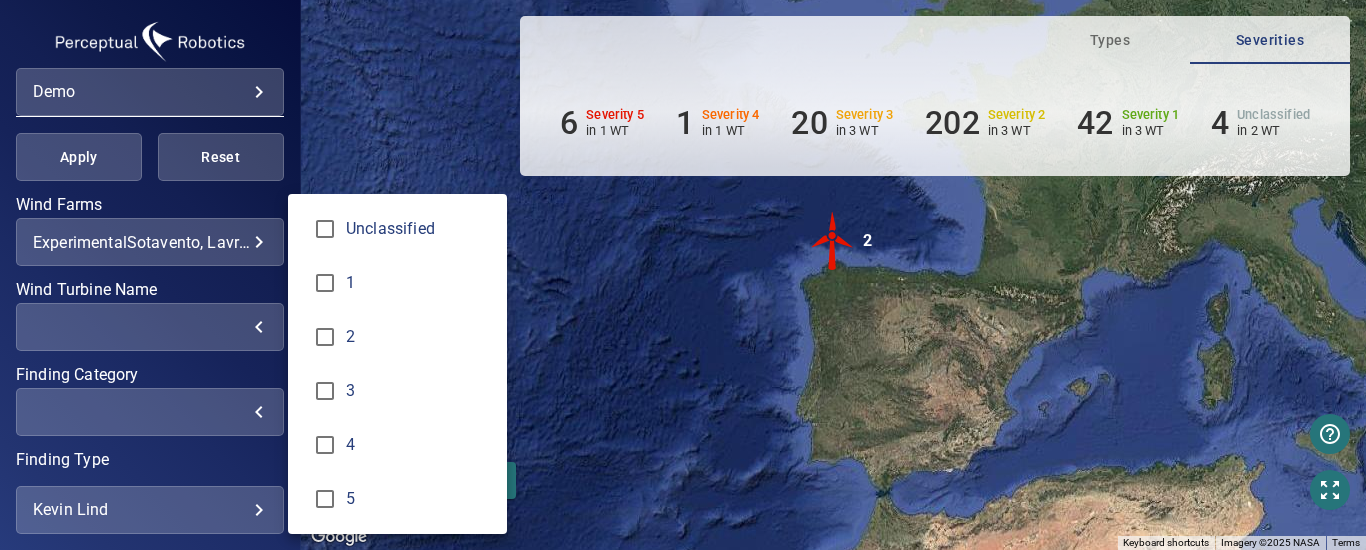 click at bounding box center [683, 275] 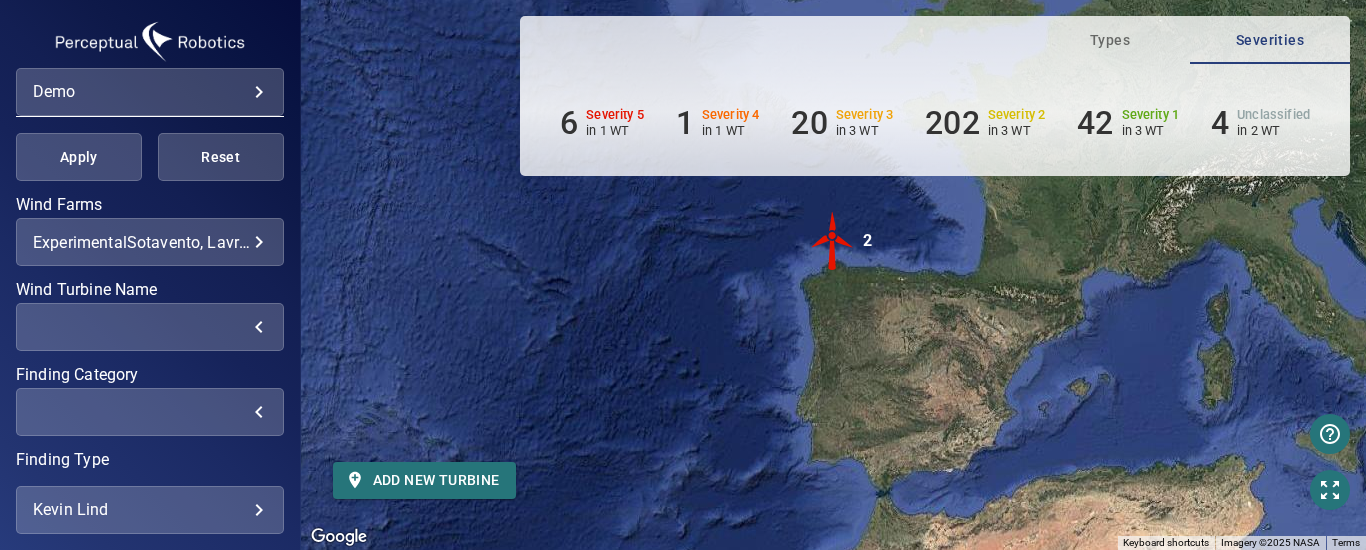 click on "​" at bounding box center [150, 497] 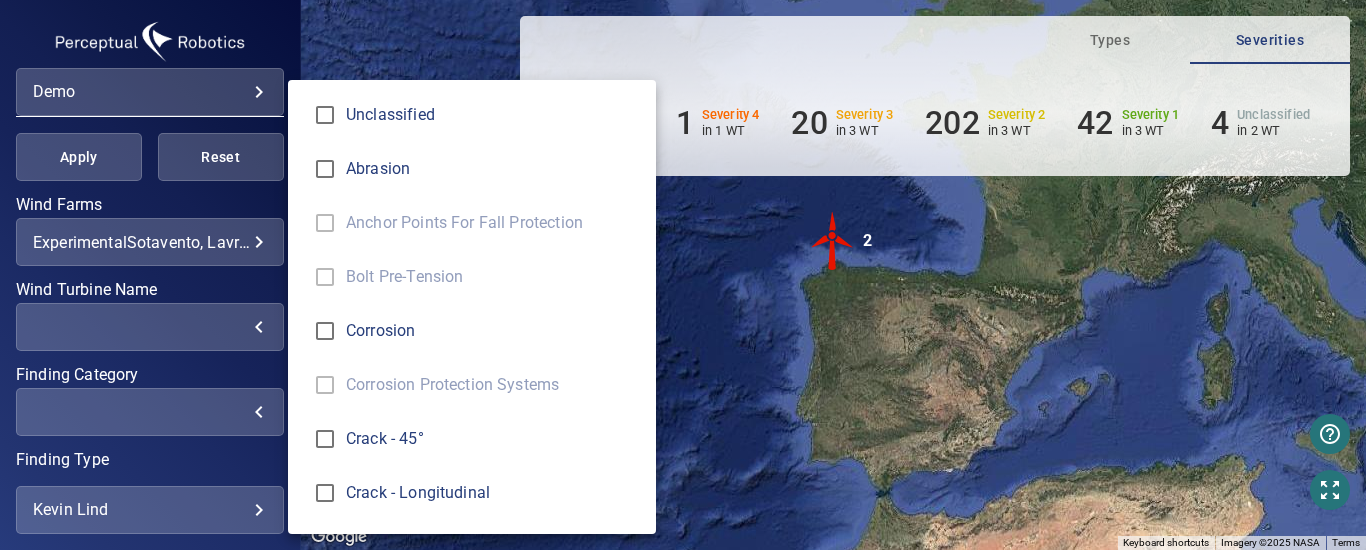 click at bounding box center (683, 275) 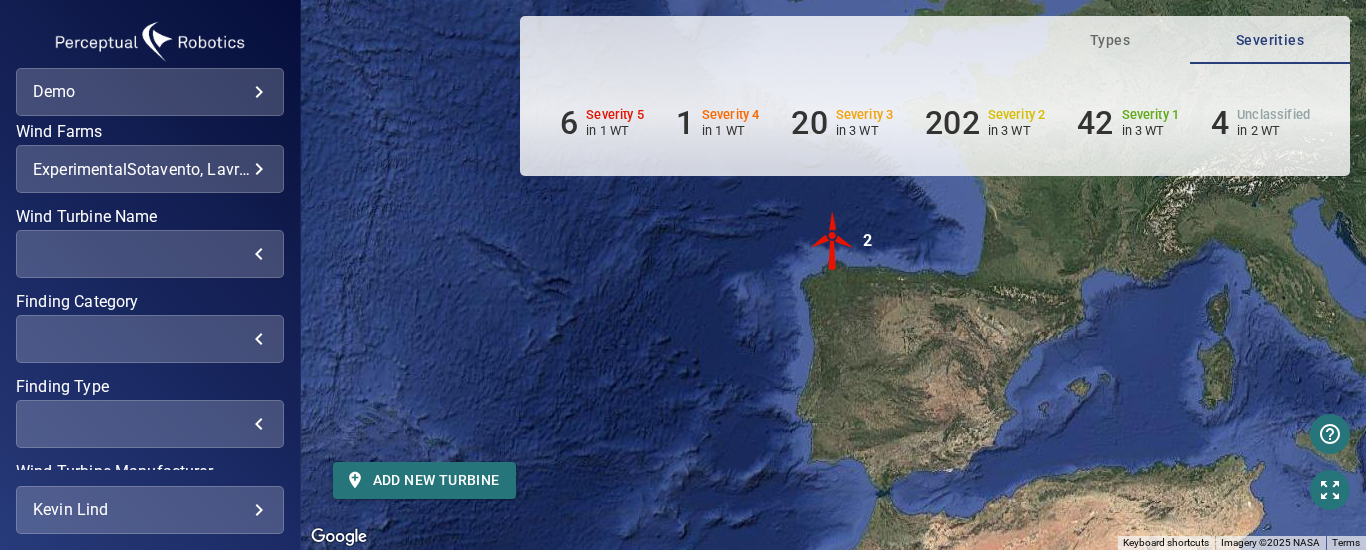 scroll, scrollTop: 137, scrollLeft: 0, axis: vertical 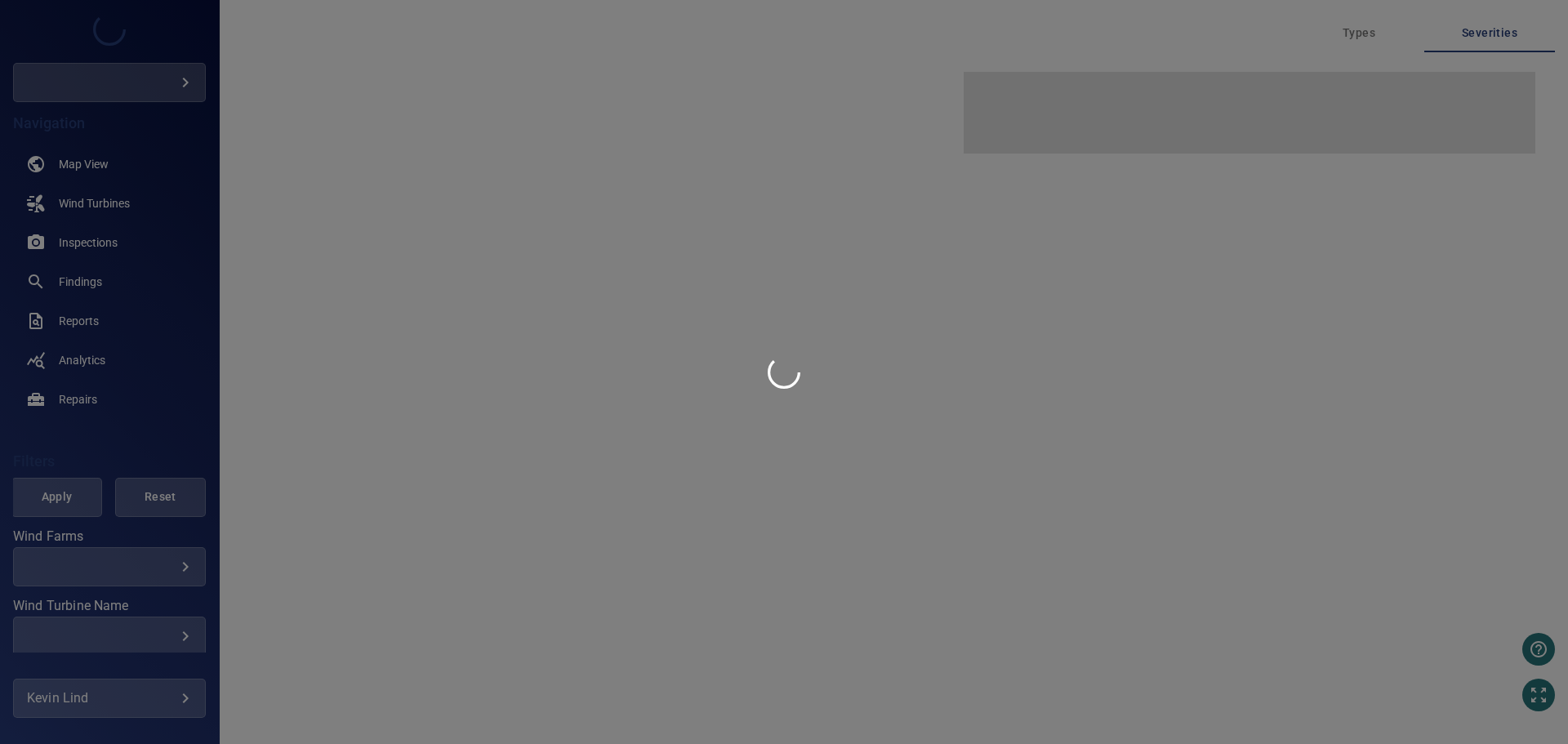 type on "****" 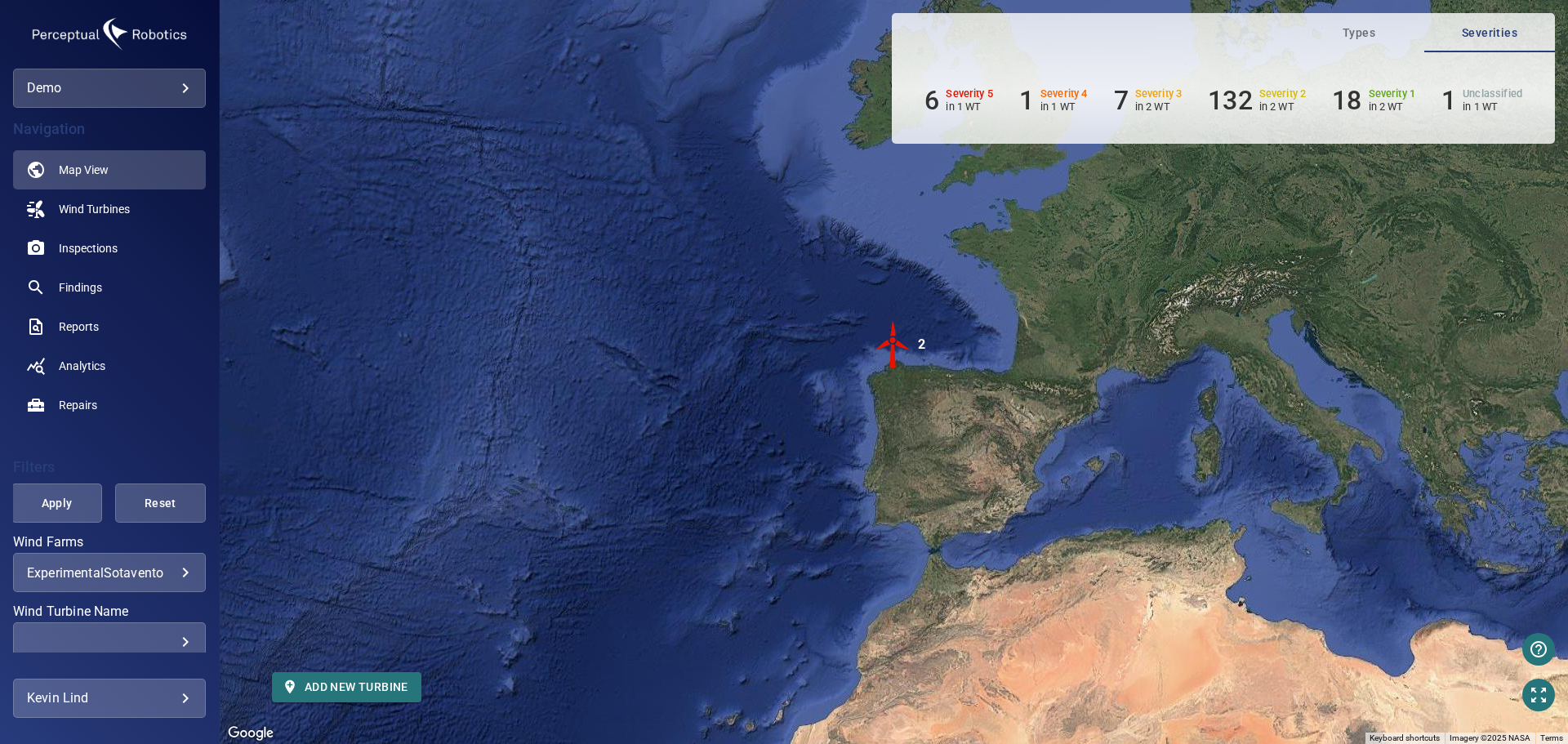 scroll, scrollTop: 0, scrollLeft: 0, axis: both 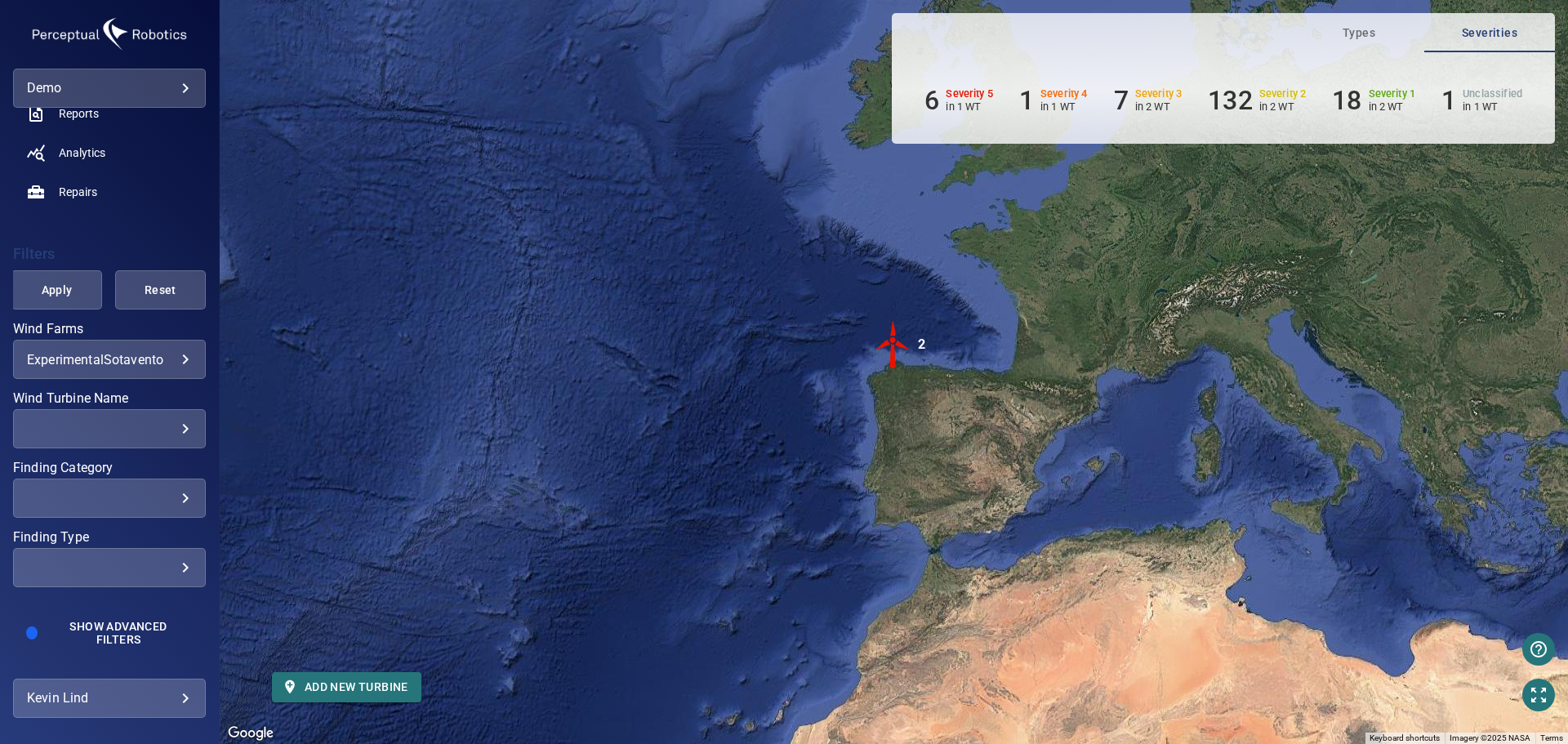 click on "**********" at bounding box center [784, 372] 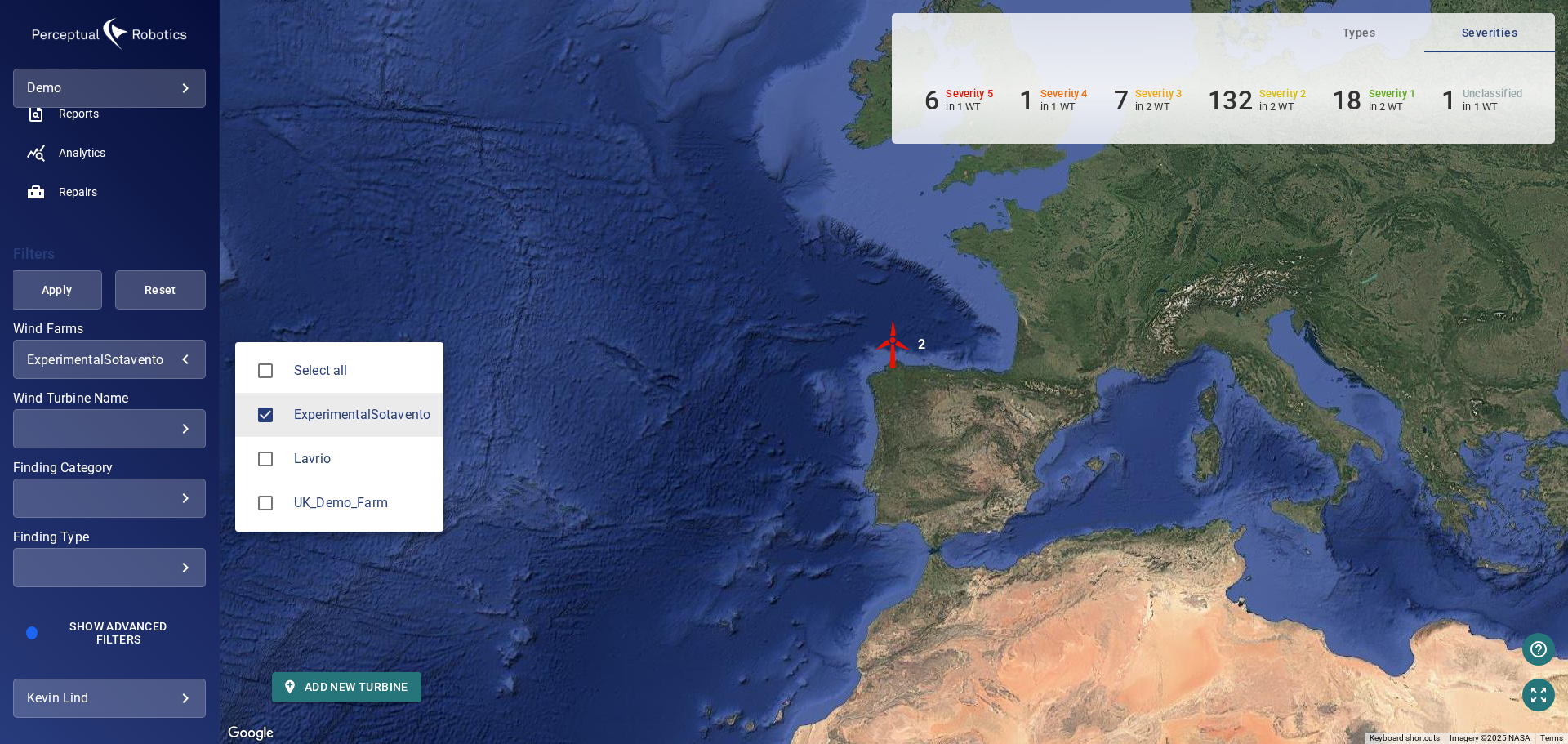 click at bounding box center (784, 372) 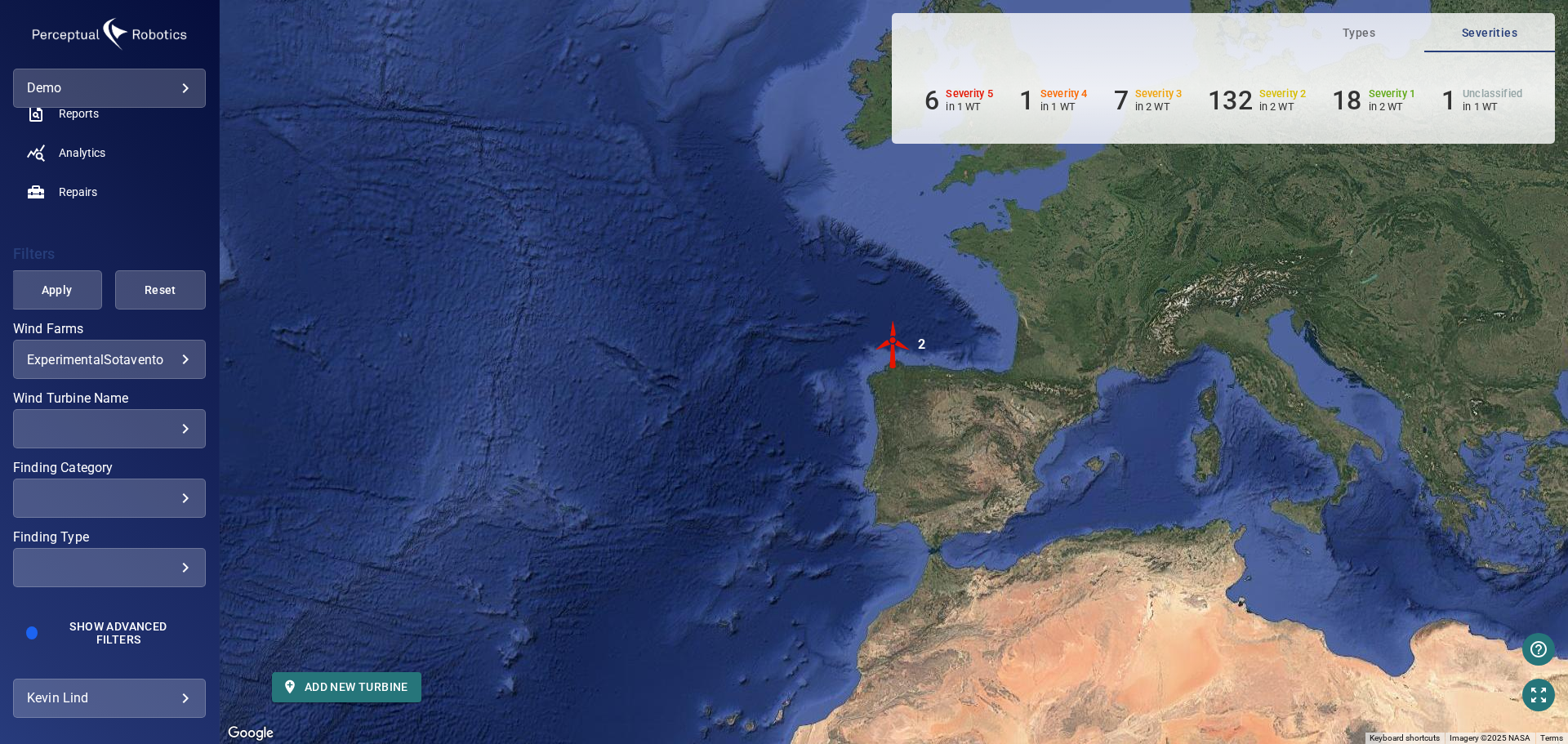 click on "​" at bounding box center (109, 429) 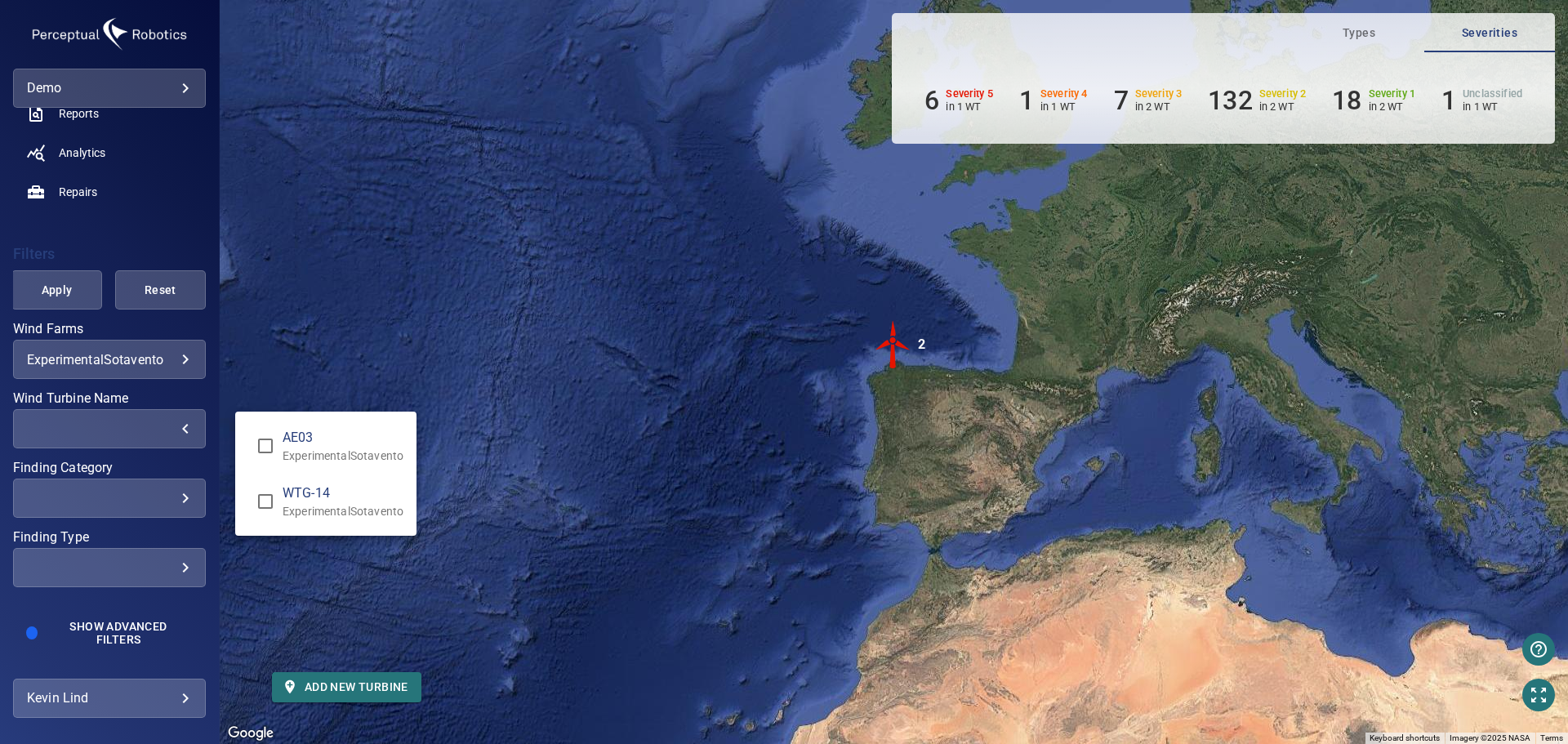 drag, startPoint x: 148, startPoint y: 363, endPoint x: 158, endPoint y: 363, distance: 10 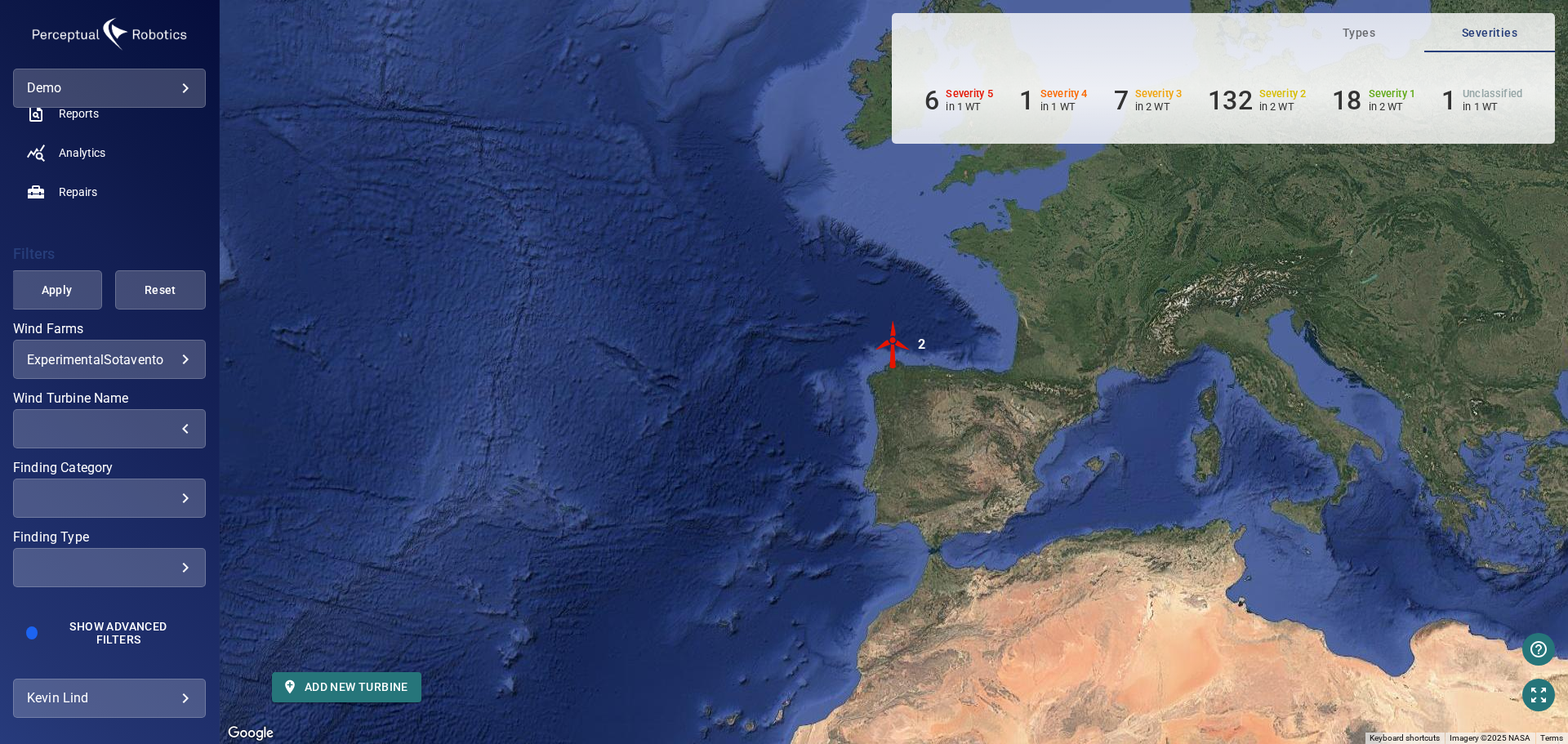 click on "**********" at bounding box center (109, 359) 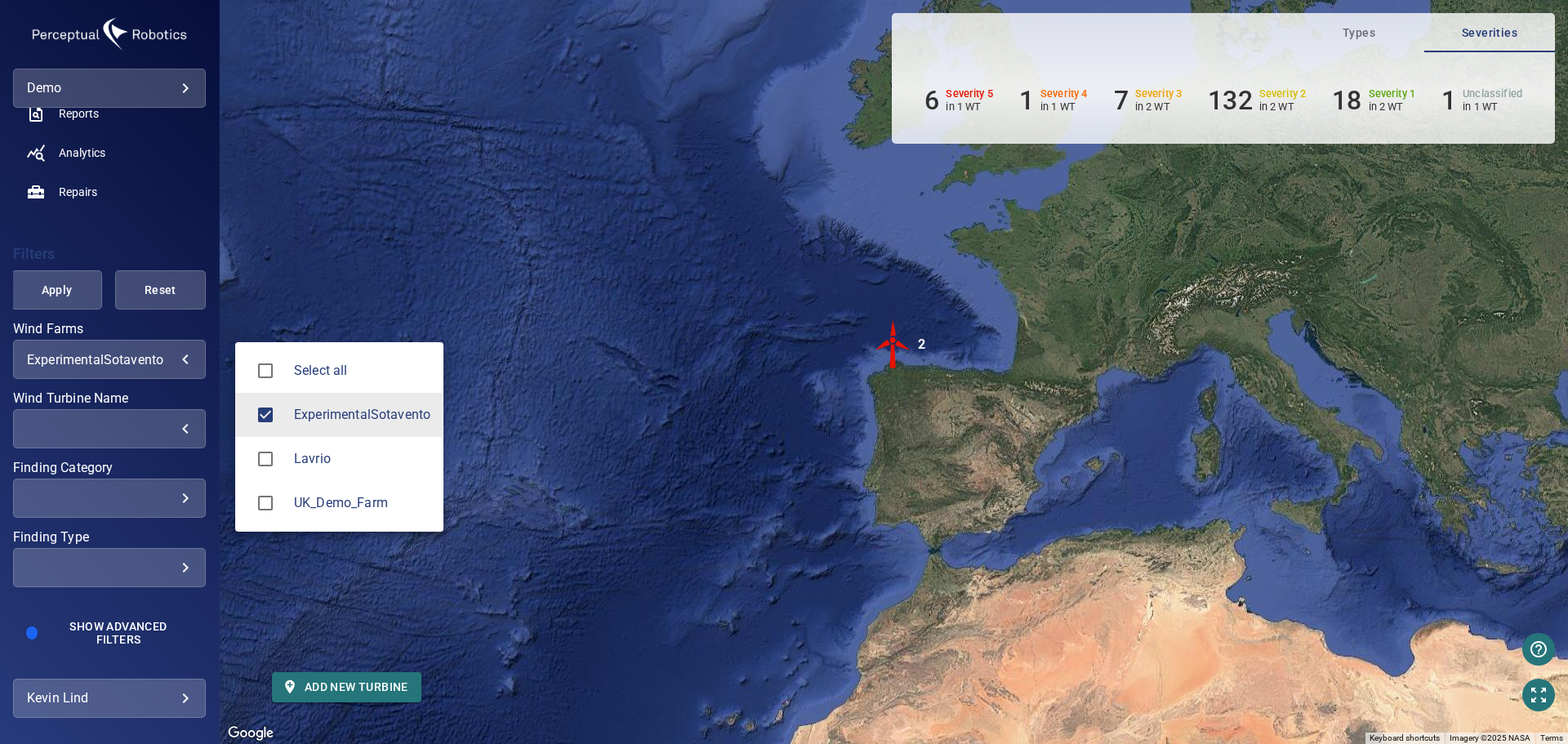 type 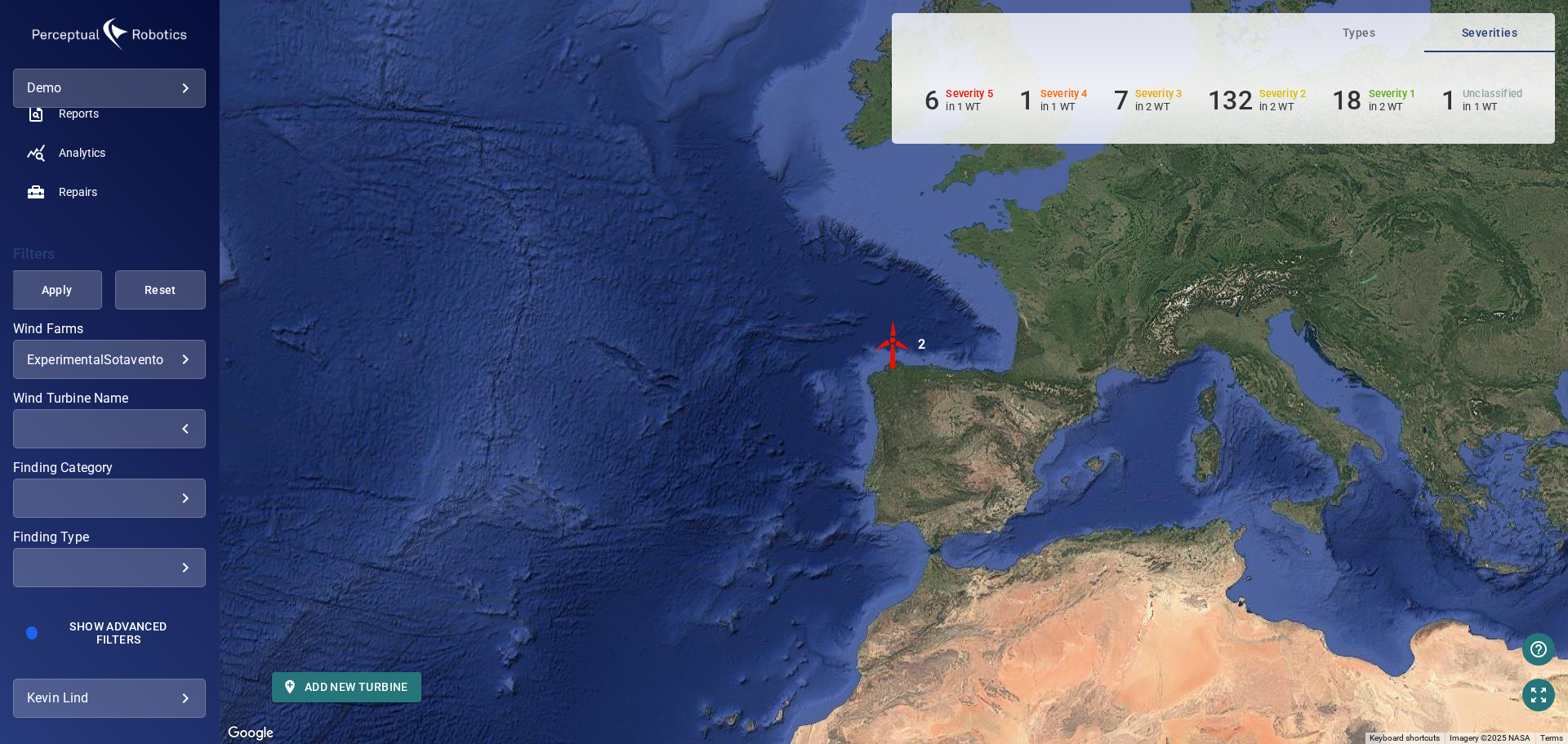 click on "Show Advanced Filters" at bounding box center [118, 633] 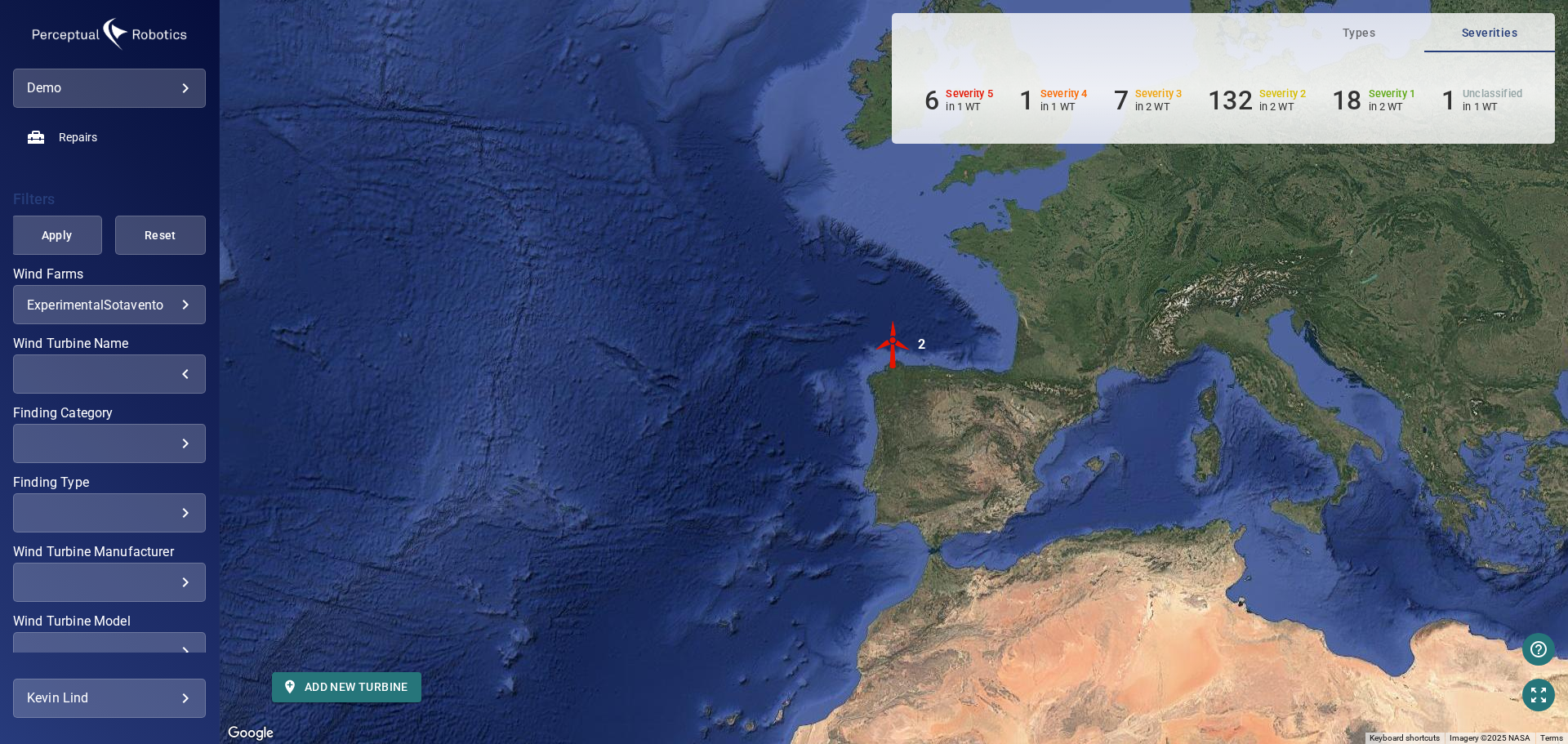 scroll, scrollTop: 436, scrollLeft: 0, axis: vertical 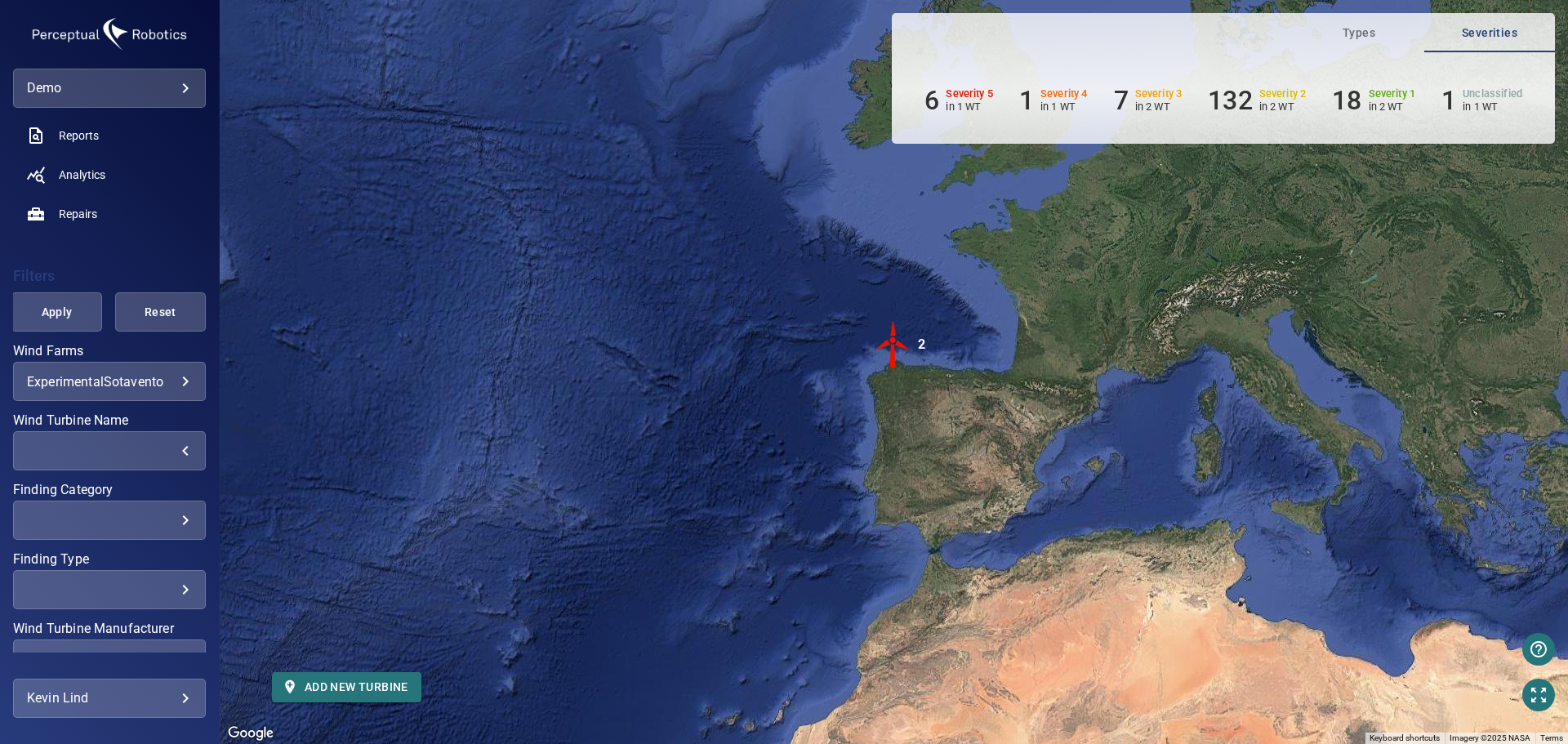 click on "**********" at bounding box center [784, 372] 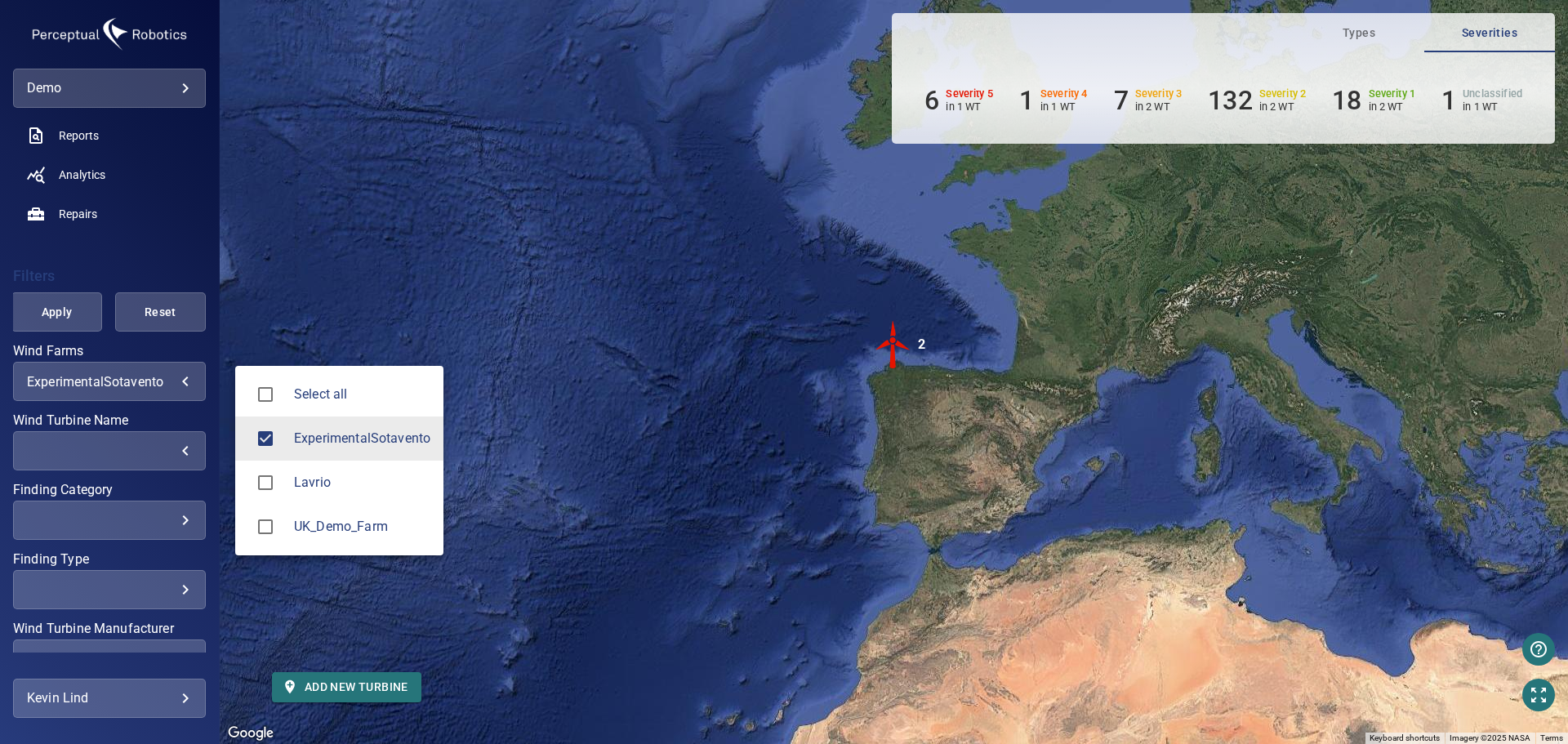 type 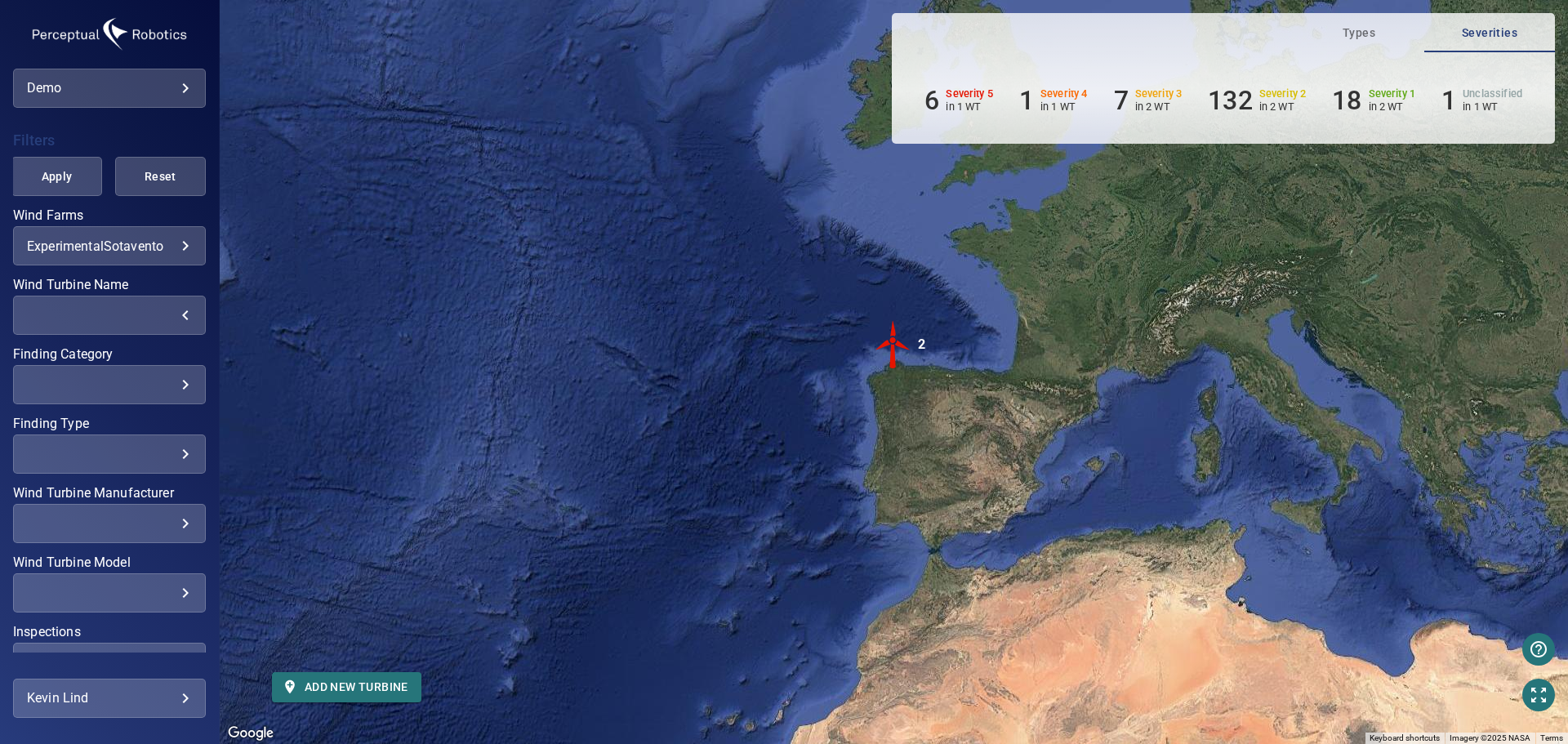 scroll, scrollTop: 0, scrollLeft: 0, axis: both 